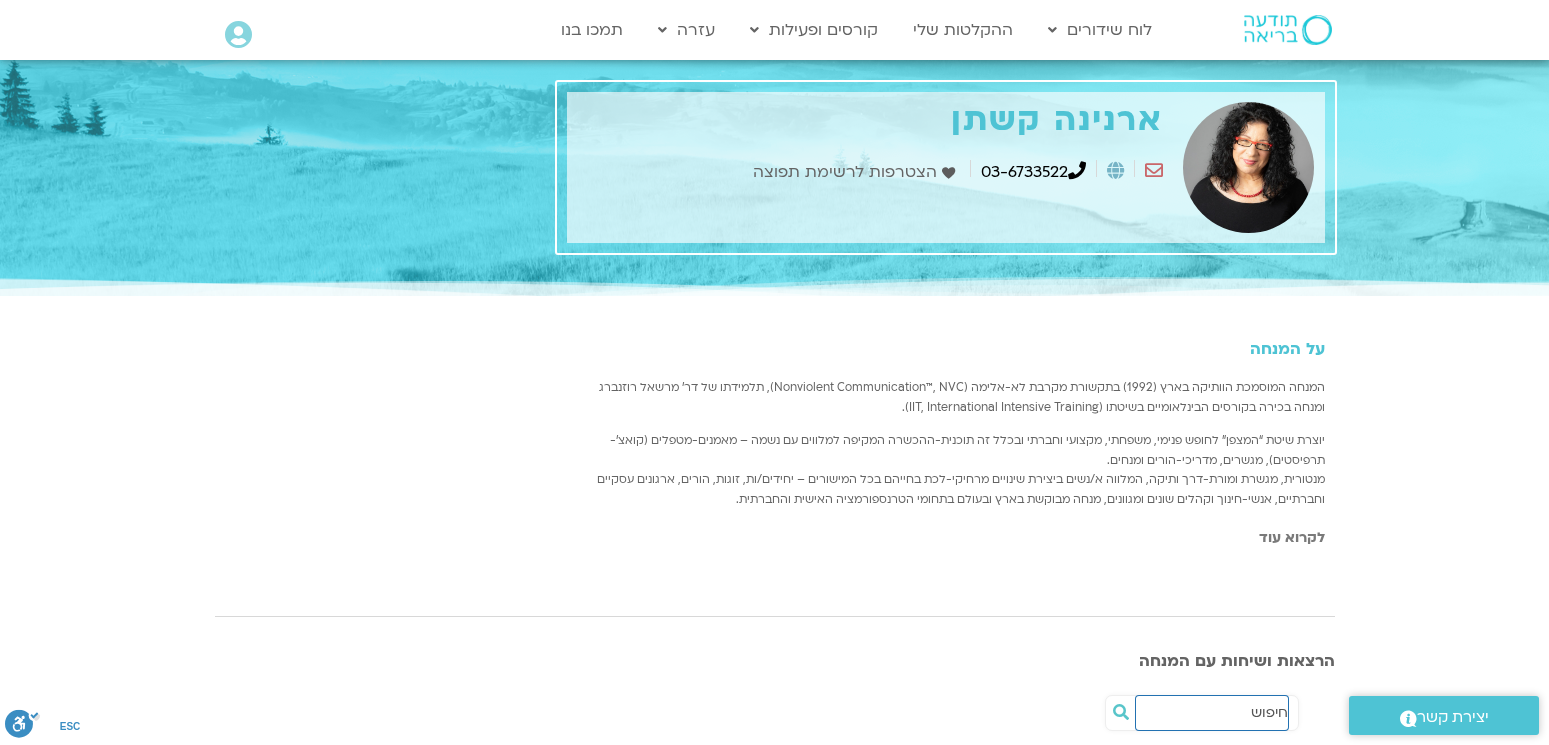 scroll, scrollTop: 216, scrollLeft: 0, axis: vertical 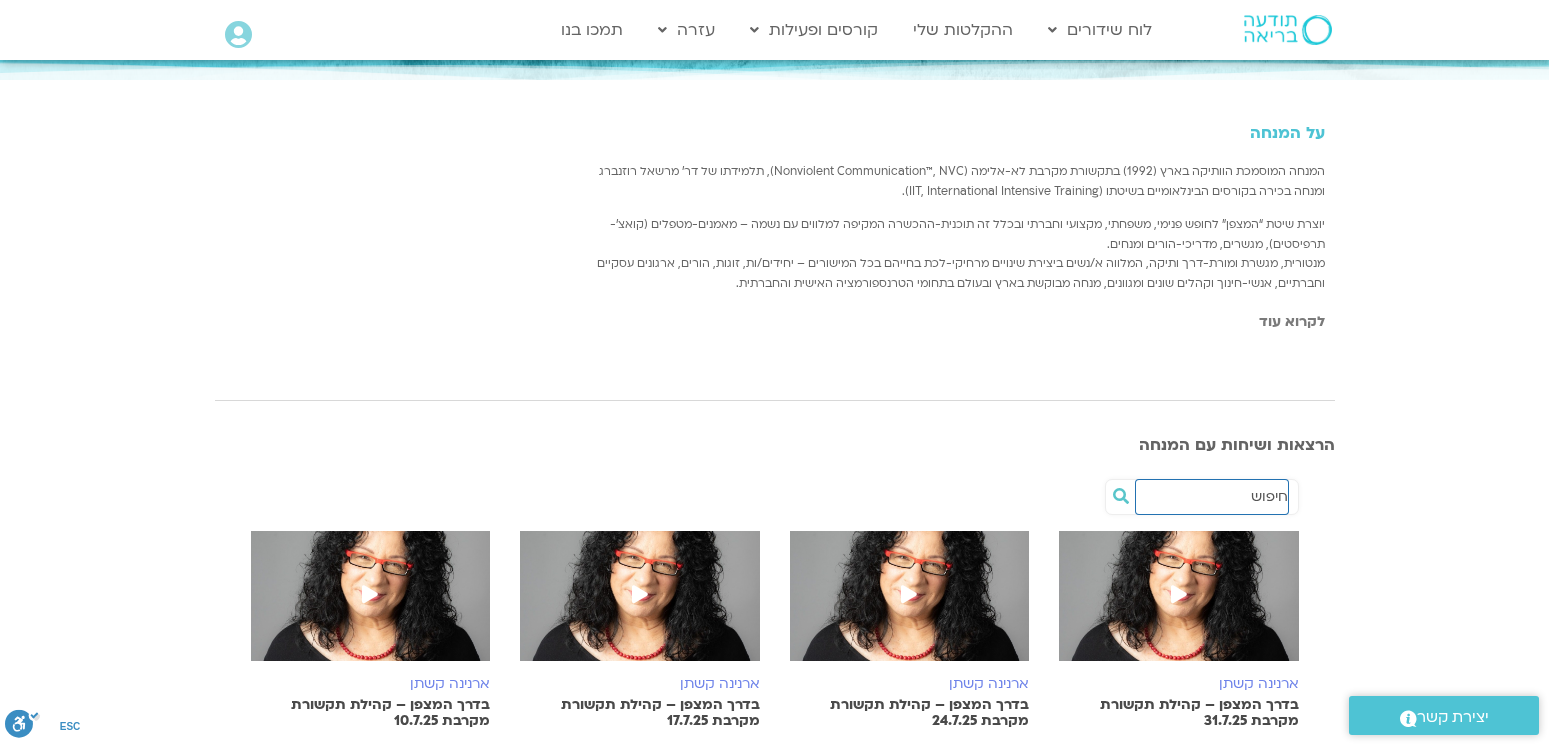 click at bounding box center (1212, 497) 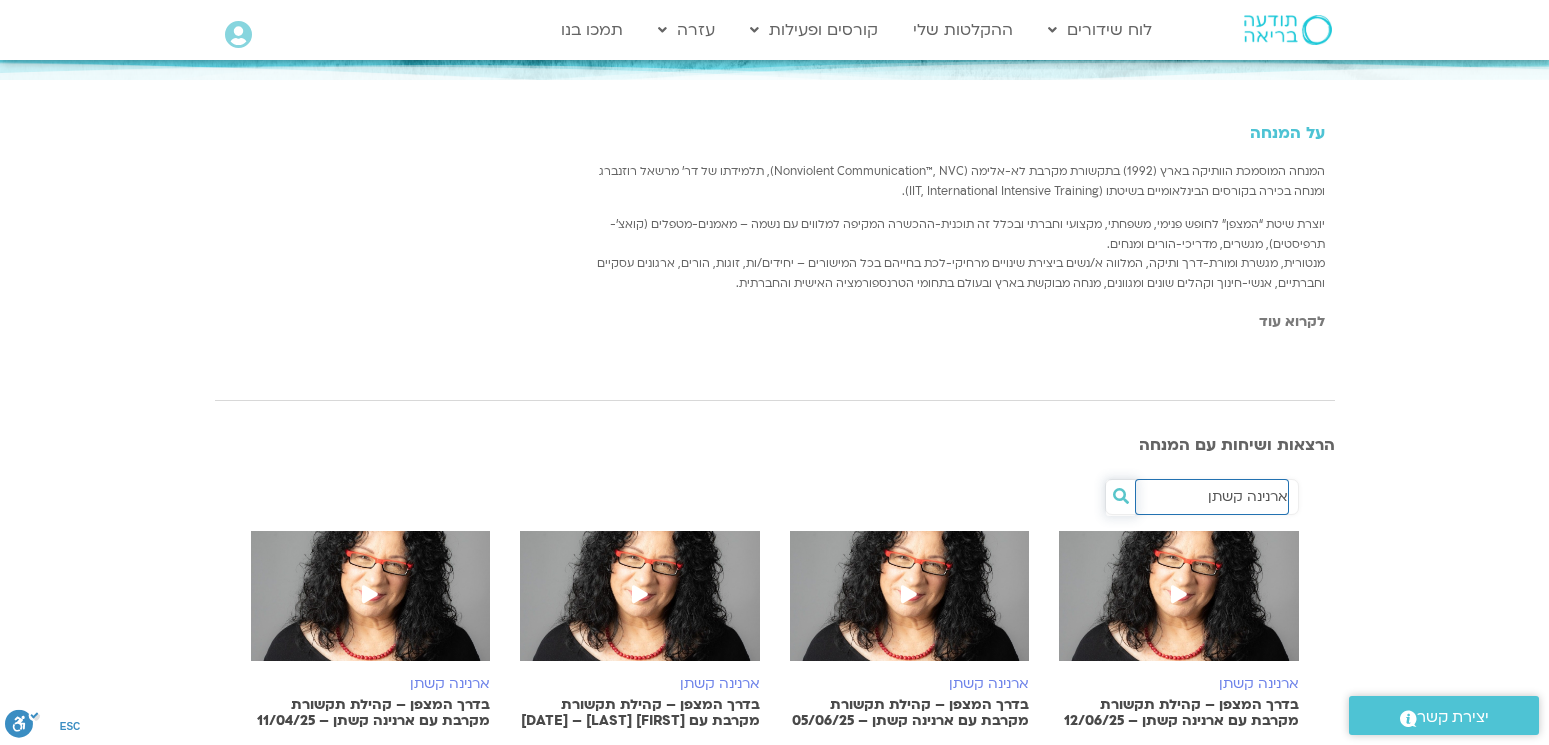 type on "ארנינה קשתן" 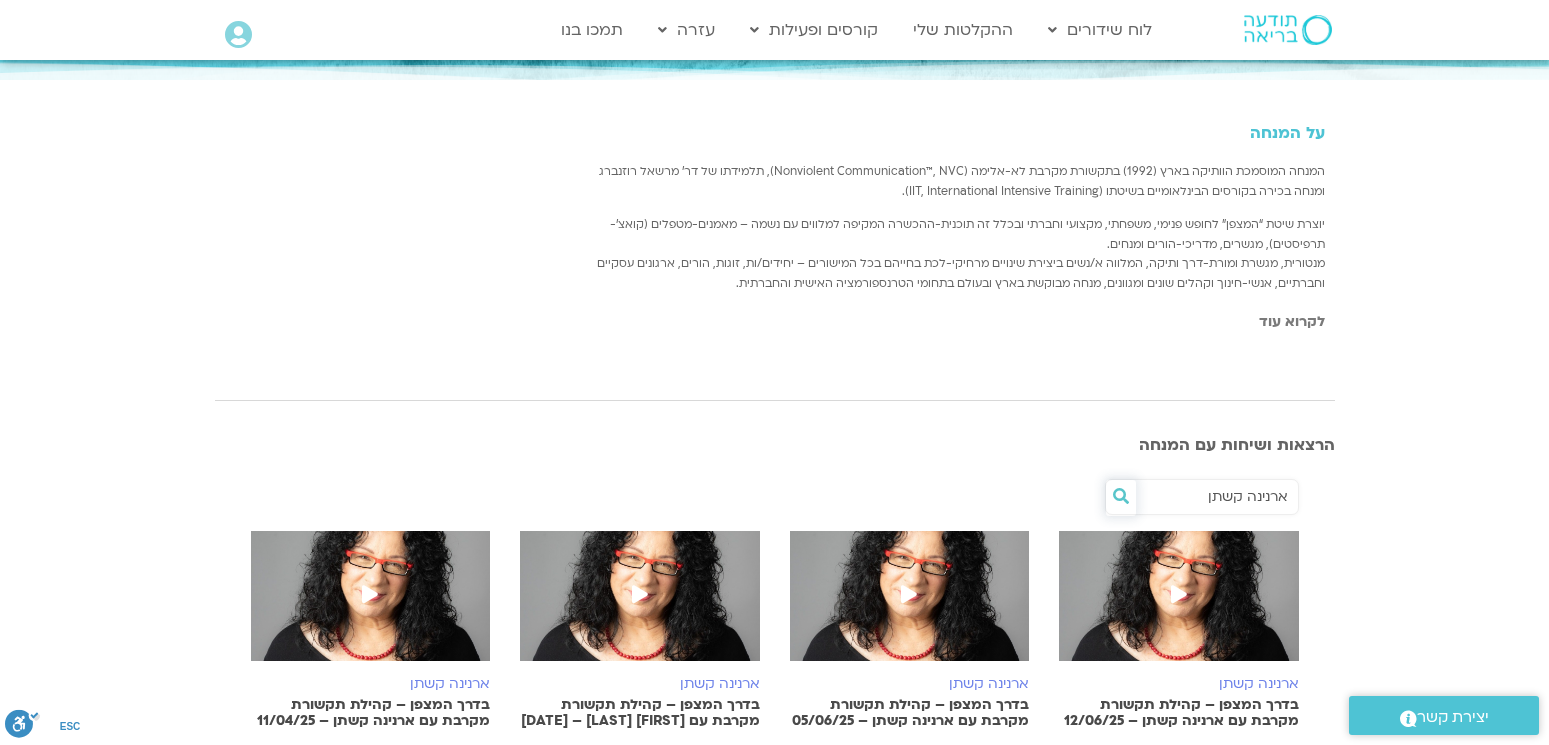 click at bounding box center (1121, 496) 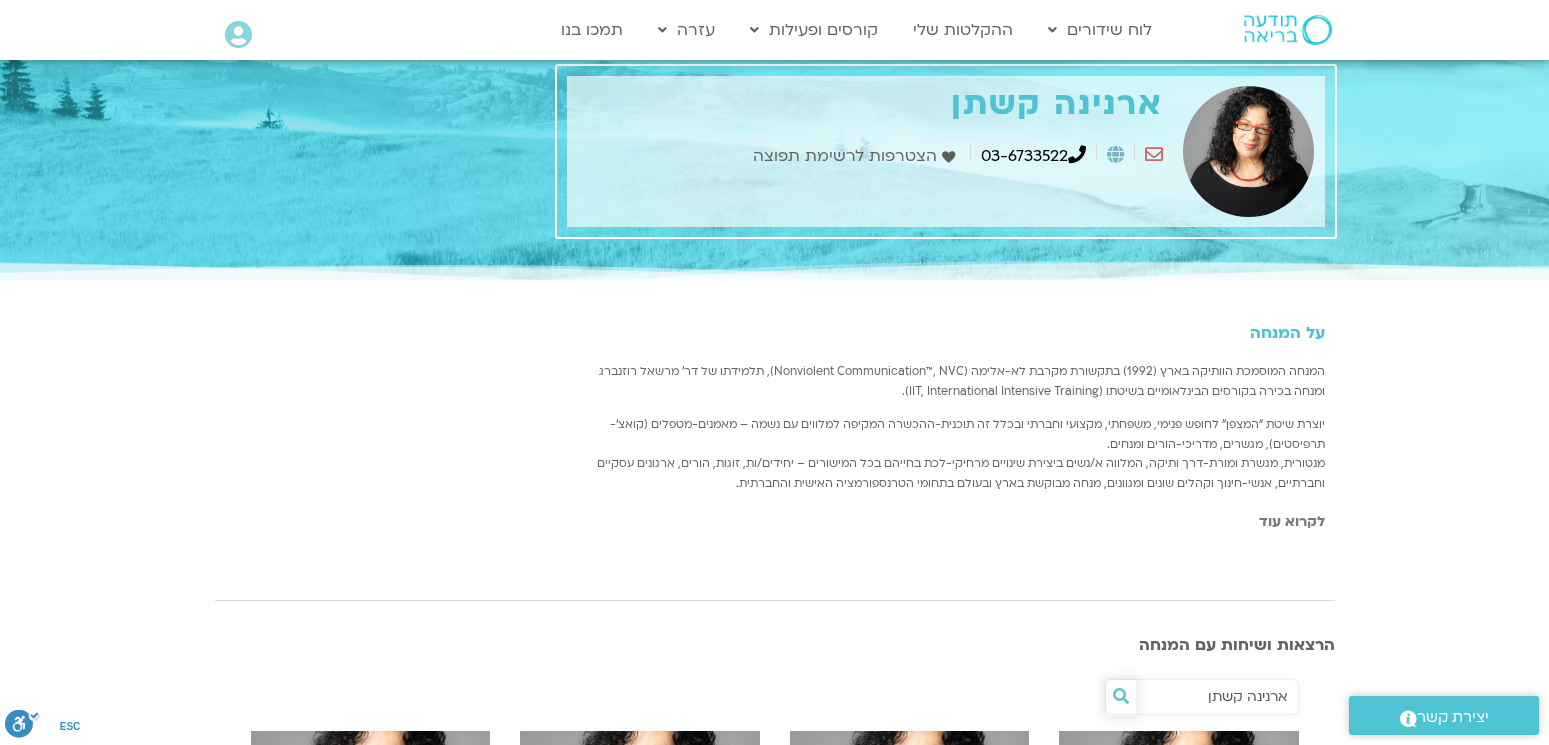 scroll, scrollTop: 19, scrollLeft: 0, axis: vertical 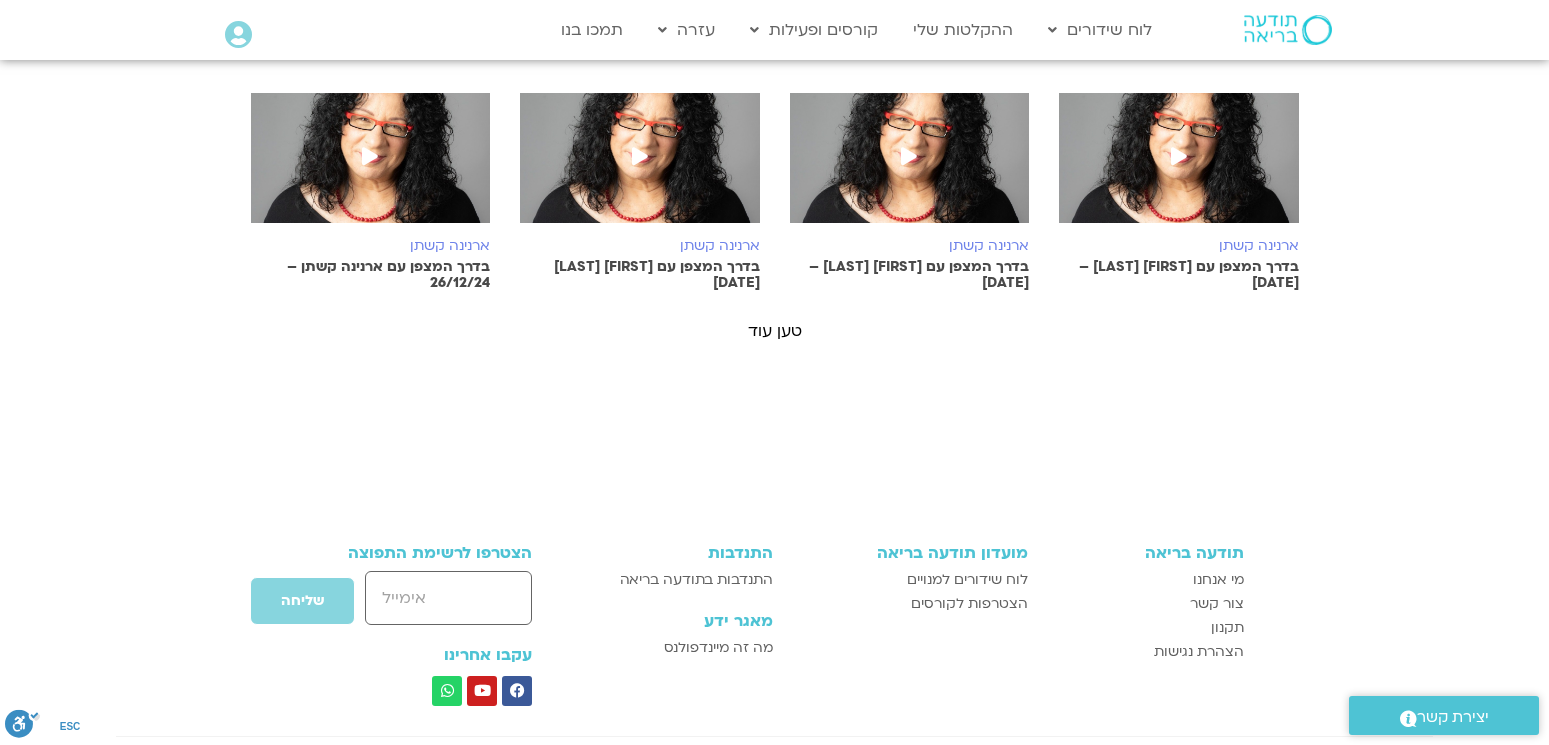 click on "ארנינה קשתן בדרך המצפן – קהילת תקשורת מקרבת  עם ארנינה קשתן – 12/06/25 ארנינה קשתן בדרך המצפן – קהילת תקשורת מקרבת עם ארנינה קשתן – 05/06/25 ארנינה קשתן בדרך המצפן – קהילת תקשורת מקרבת עם ארנינה קשתן – 17/04/25 ארנינה קשתן בדרך המצפן – קהילת תקשורת מקרבת עם ארנינה קשתן – 11/04/25 ארנינה קשתן בדרך המצפן – קהילת תקשורת מקרבת – ארנינה קשתן – 20/3/25 ארנינה קשתן בדרך המצפן עם ארנינה קשתן 06/03/25 ארנינה קשתן בדרך המצפן עם ארנינה קשתן 27/02/25 ארנינה קשתן בדרך המצפן עם ארנינה קשתן 20/02/25 ארנינה קשתן בדרך המצפן עם ארנינה קשתן 13/02/25 ארנינה קשתן בדרך המצפן עם ארנינה קשתן 06/02/25 ארנינה קשתן" at bounding box center [775, -138] 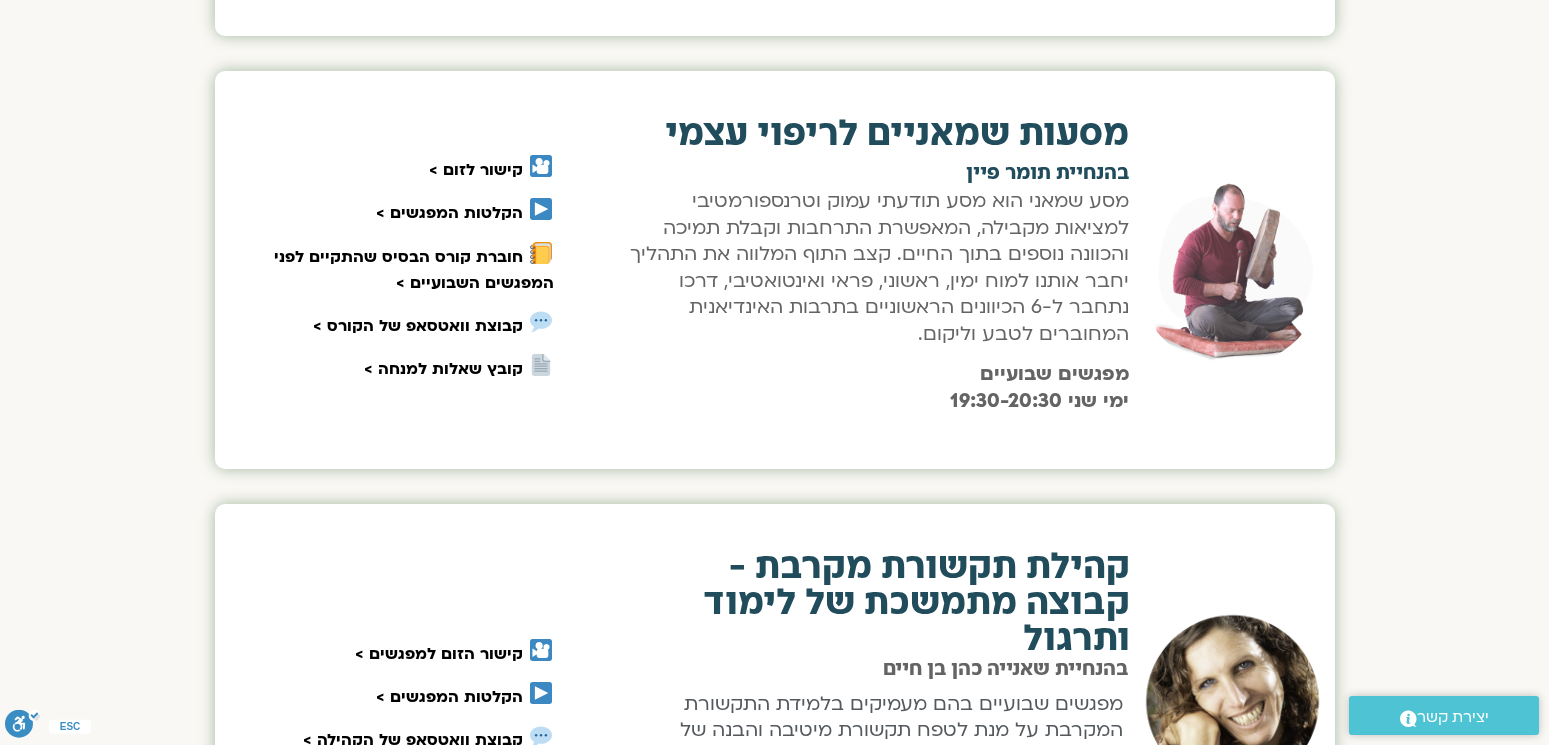 scroll, scrollTop: 2393, scrollLeft: 0, axis: vertical 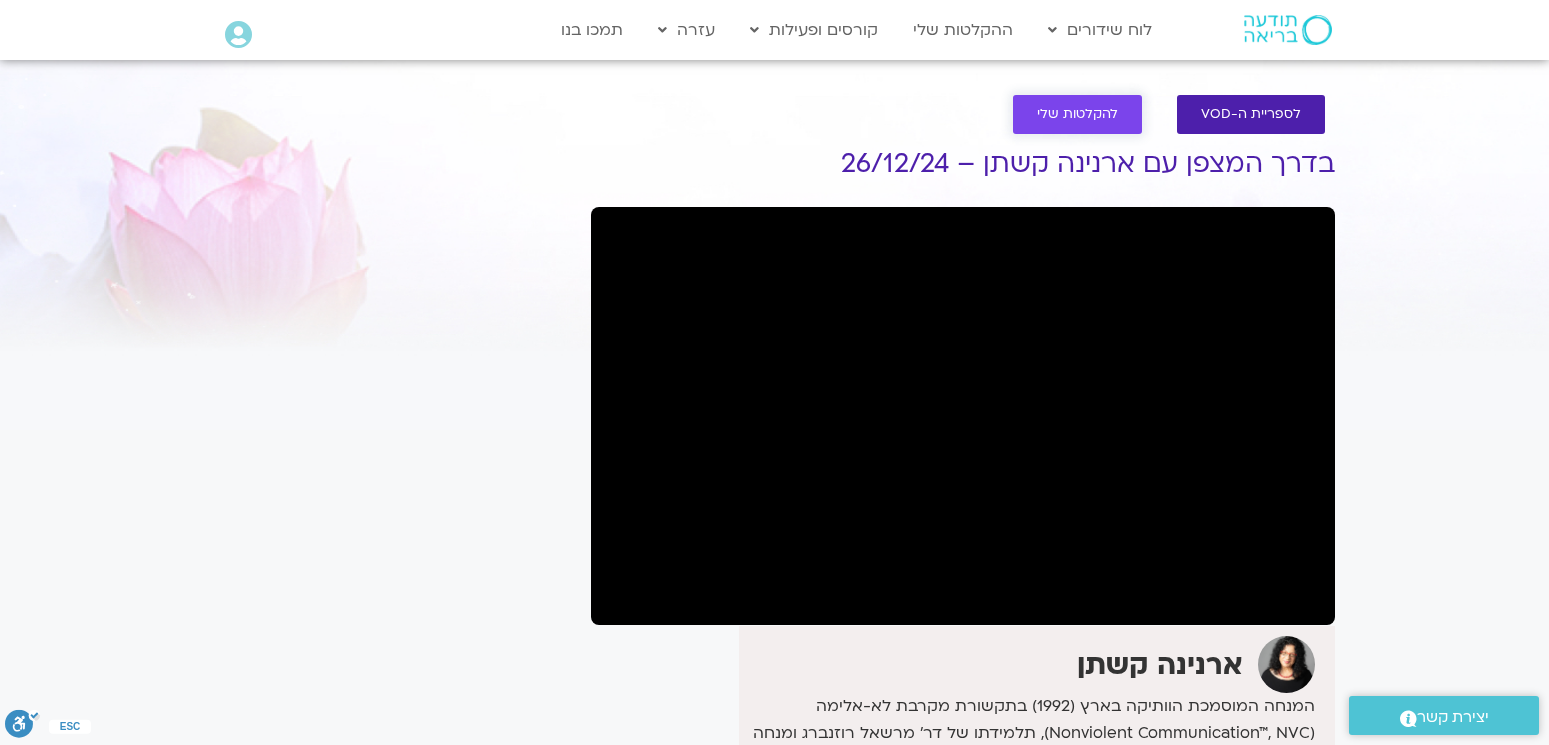 click on "להקלטות שלי" at bounding box center [1077, 114] 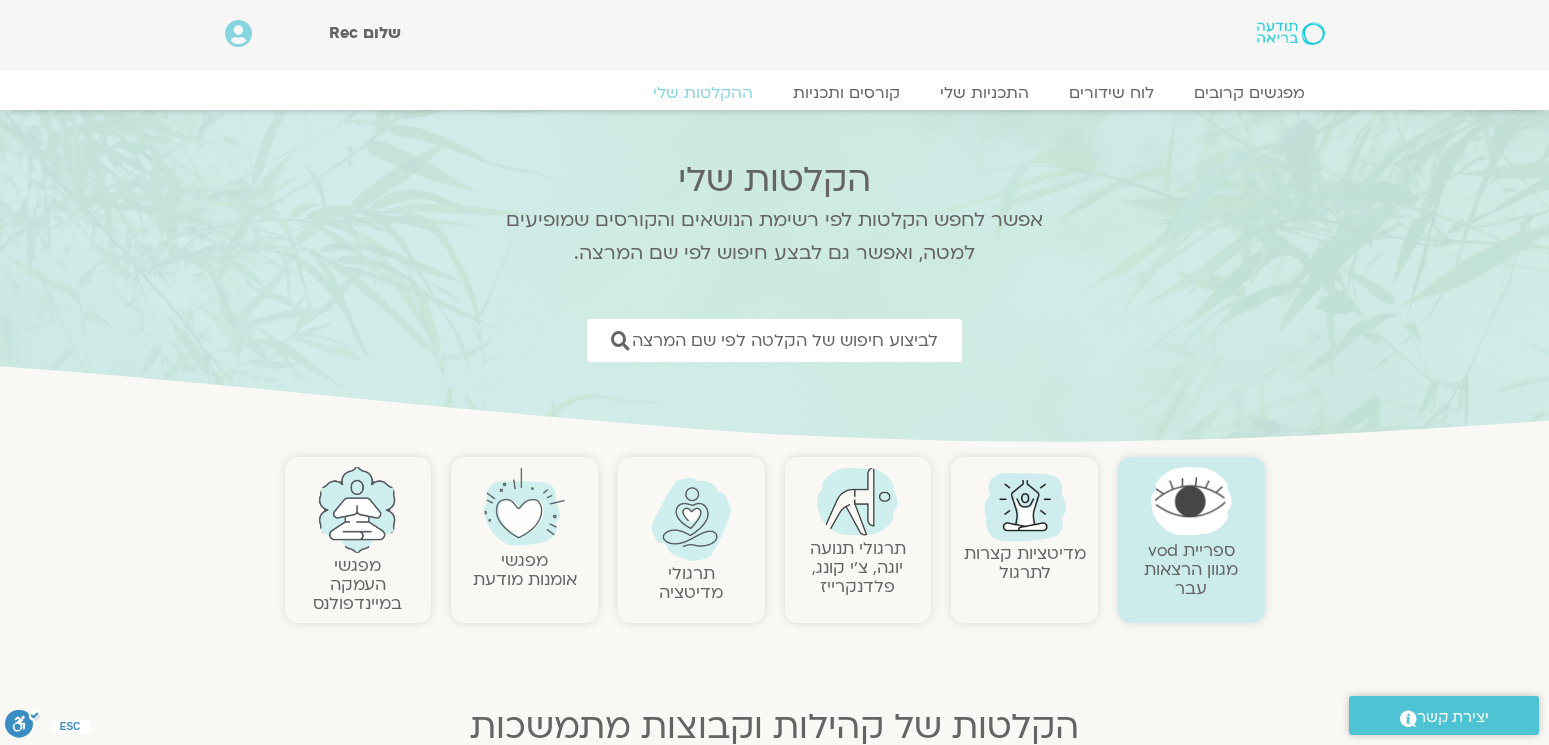 scroll, scrollTop: 353, scrollLeft: 0, axis: vertical 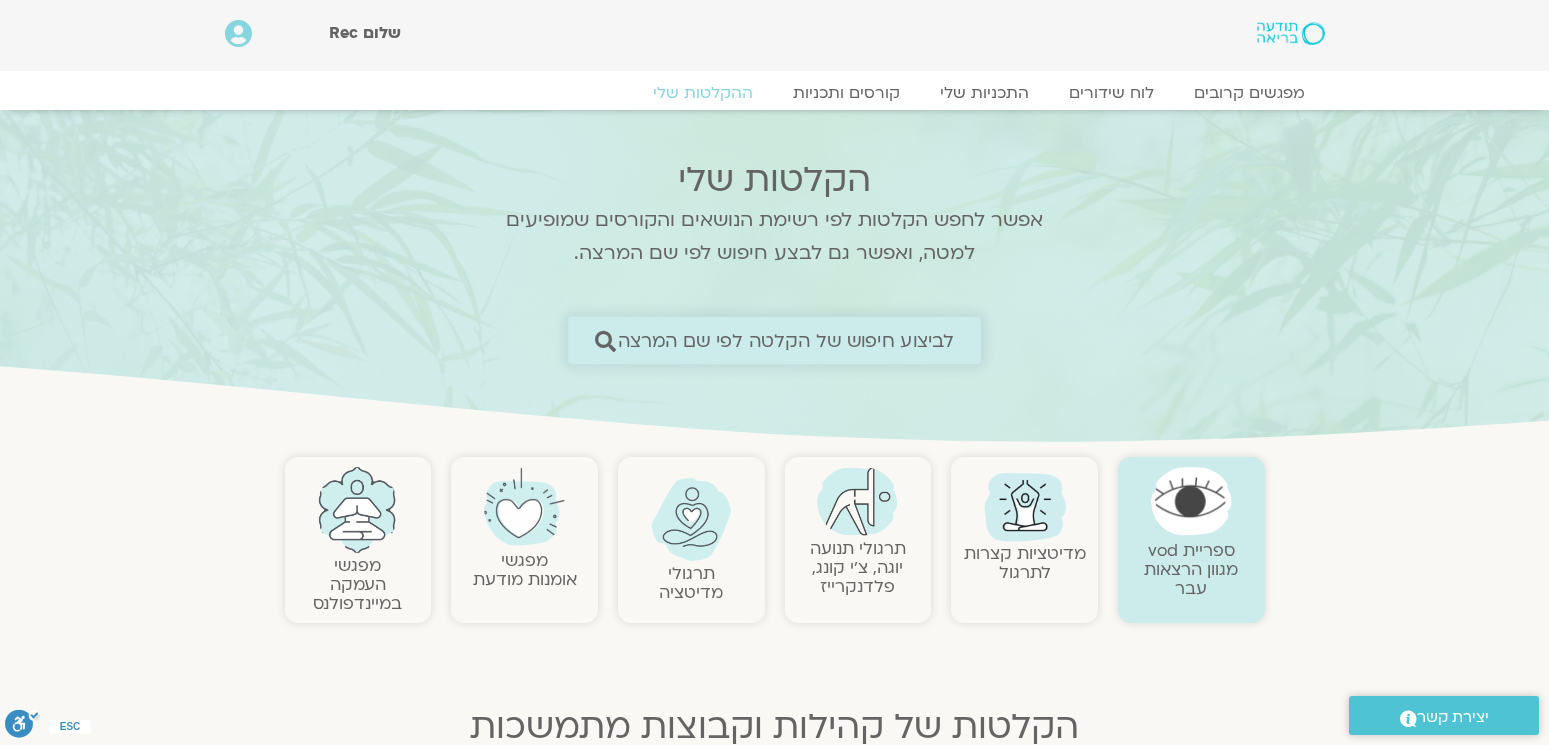 click on "לביצוע חיפוש של הקלטה לפי שם המרצה" at bounding box center (786, 340) 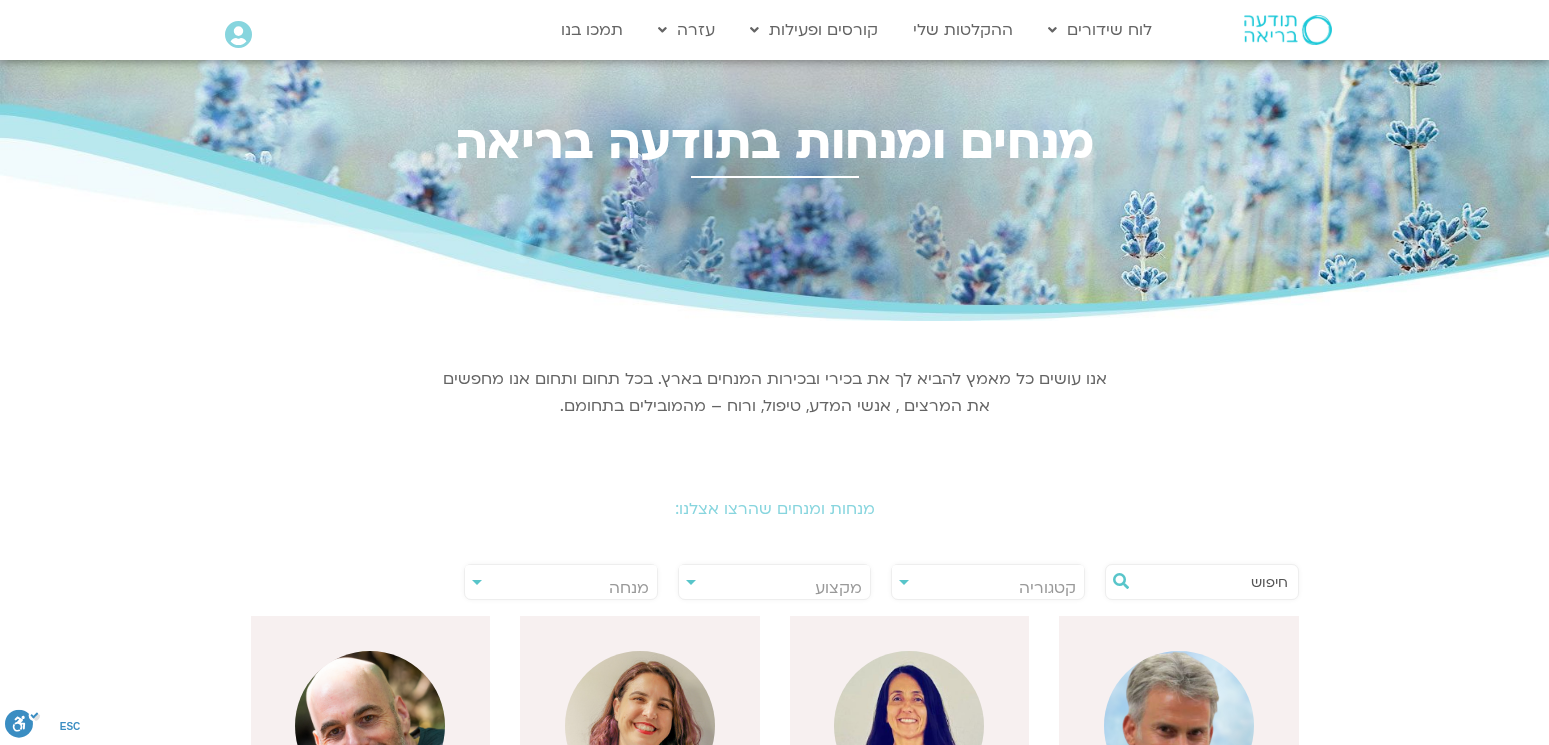 scroll, scrollTop: 0, scrollLeft: 0, axis: both 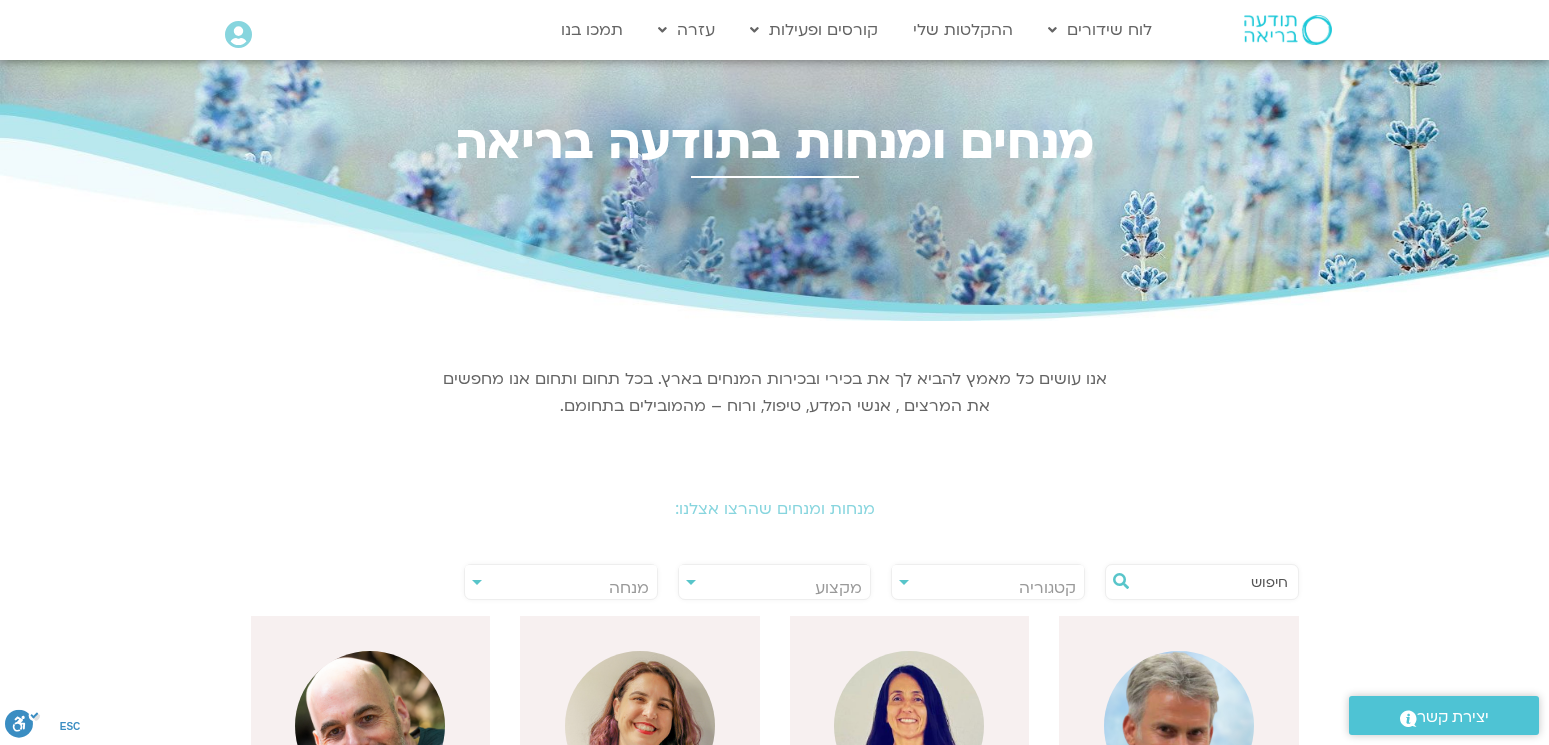 click at bounding box center [1212, 582] 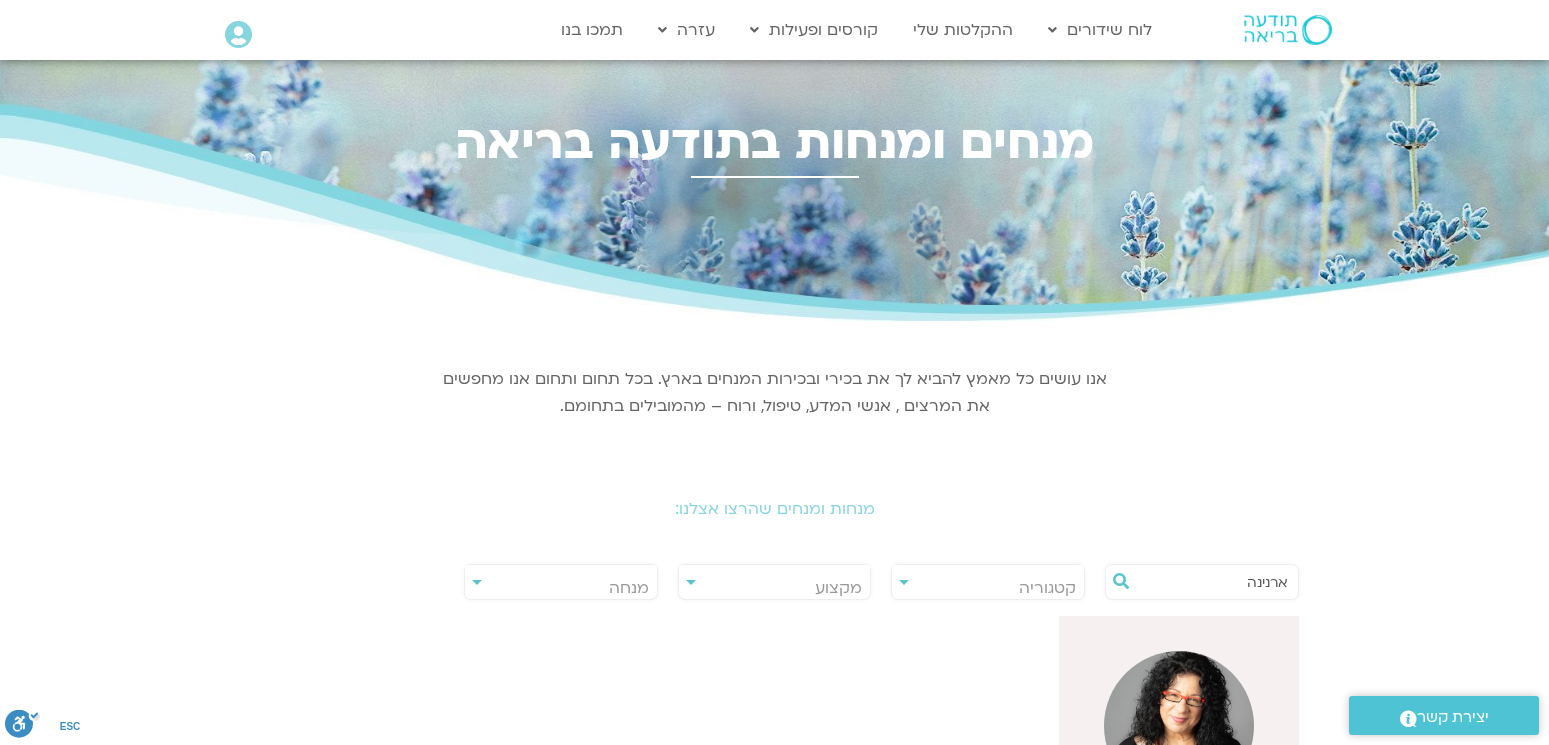 type on "ארנינה" 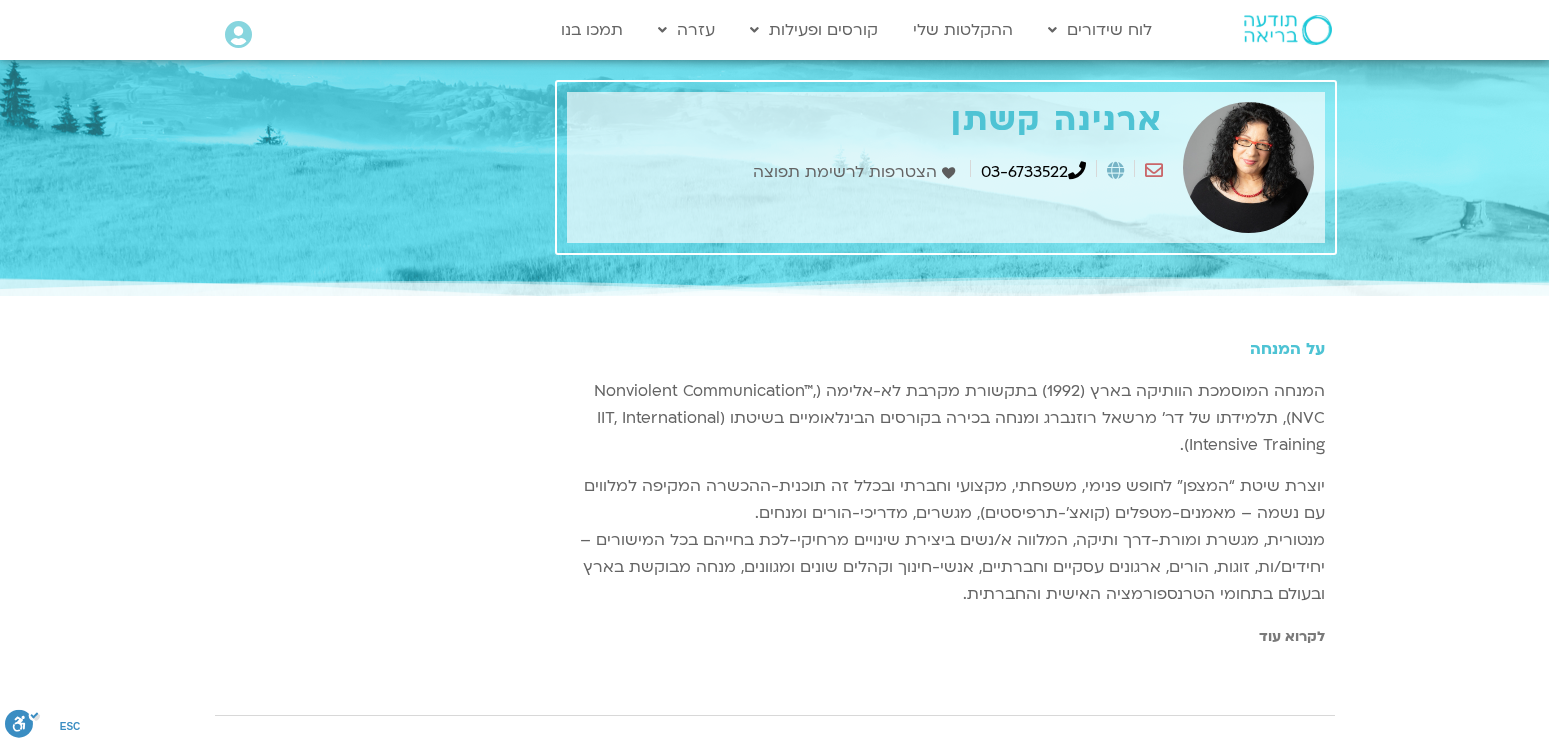 scroll, scrollTop: 0, scrollLeft: 0, axis: both 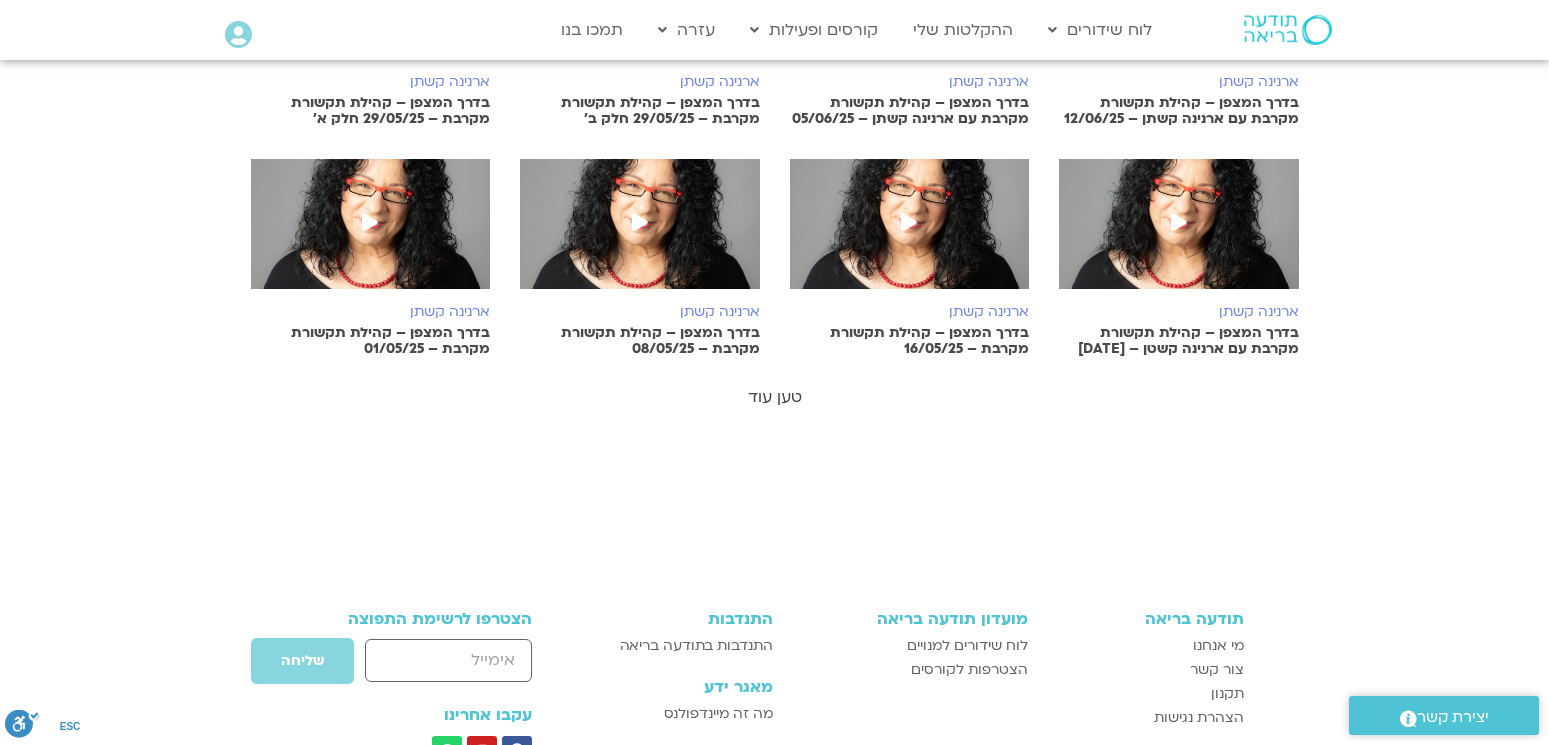 click on "טען עוד" at bounding box center (775, 397) 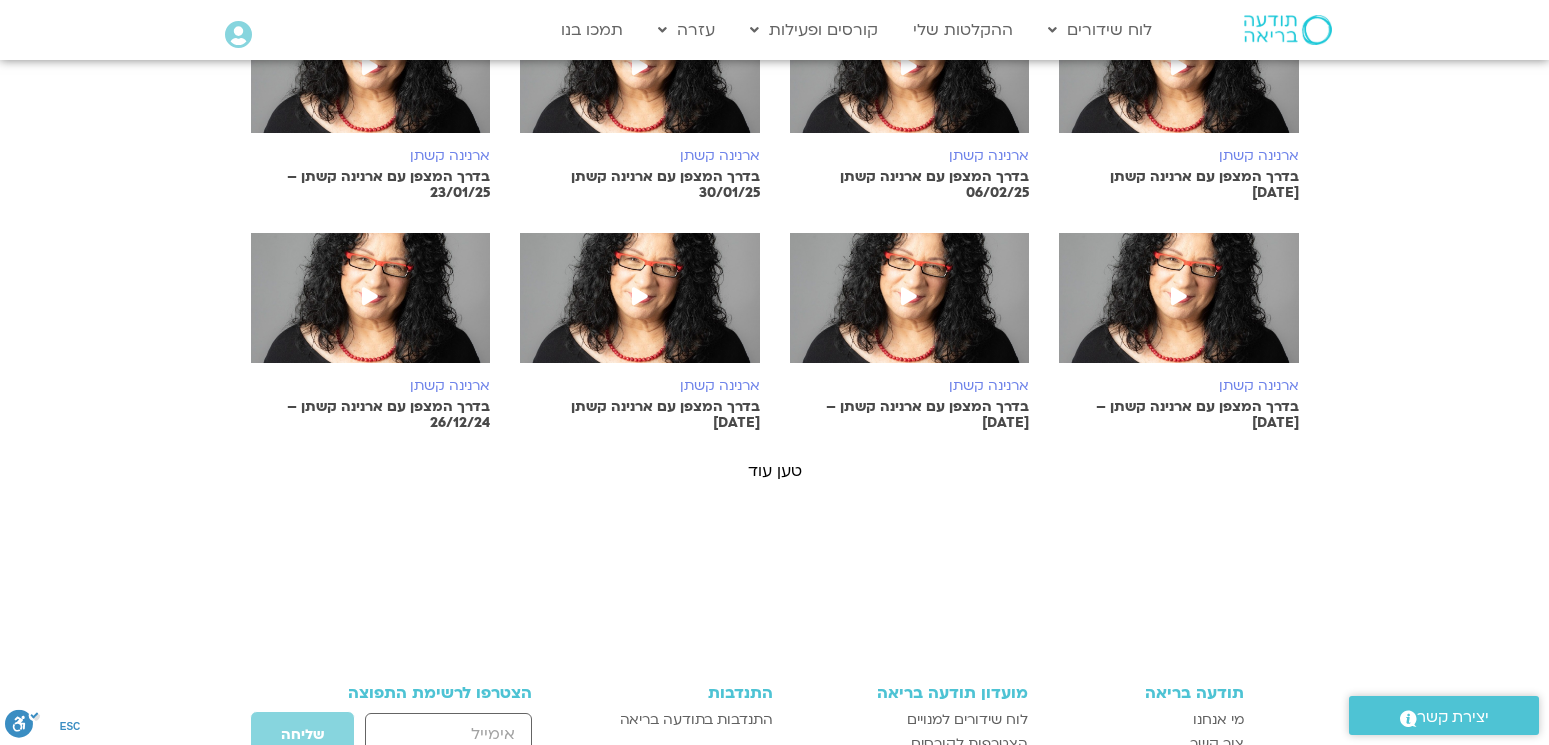 scroll, scrollTop: 2275, scrollLeft: 0, axis: vertical 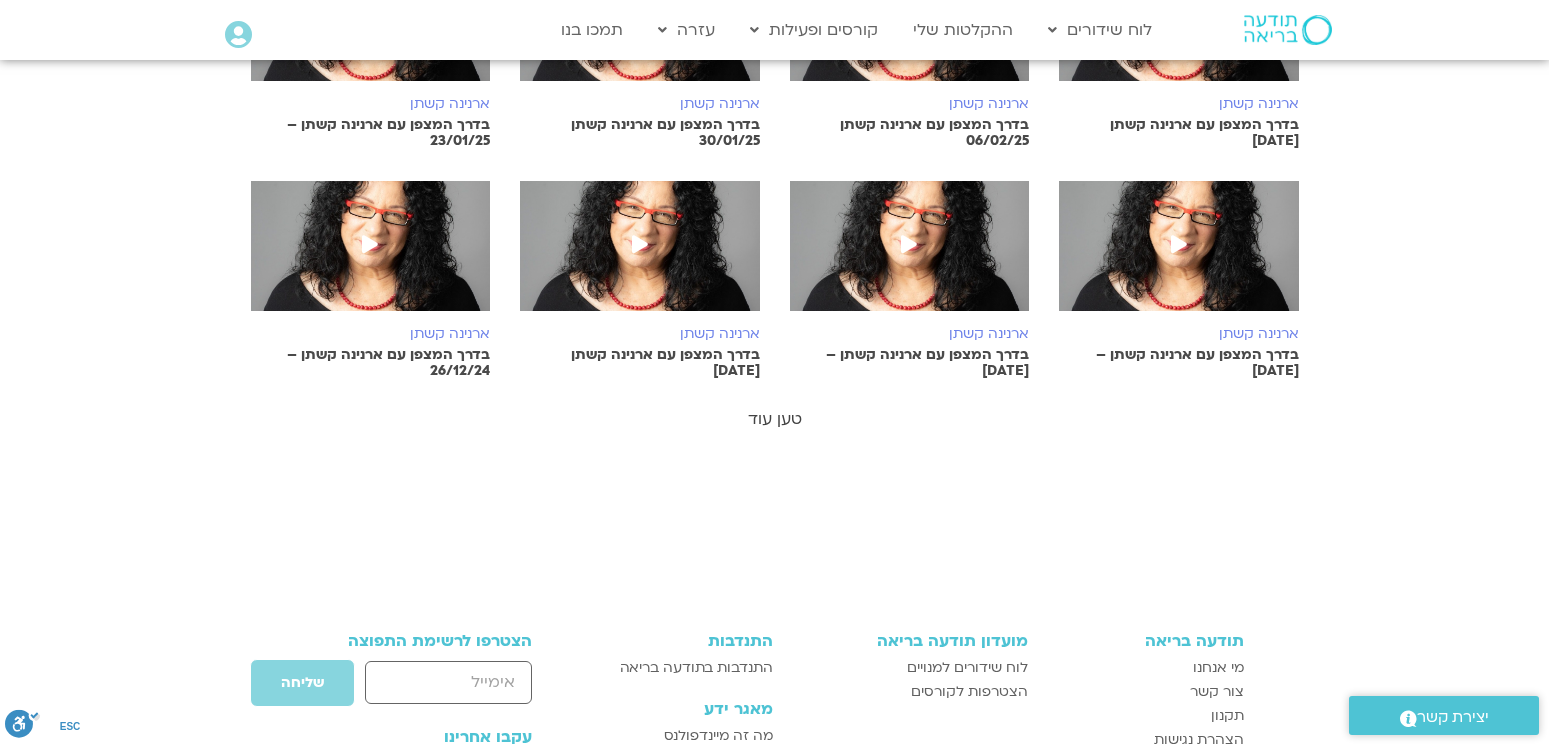 click on "טען עוד" at bounding box center [775, 419] 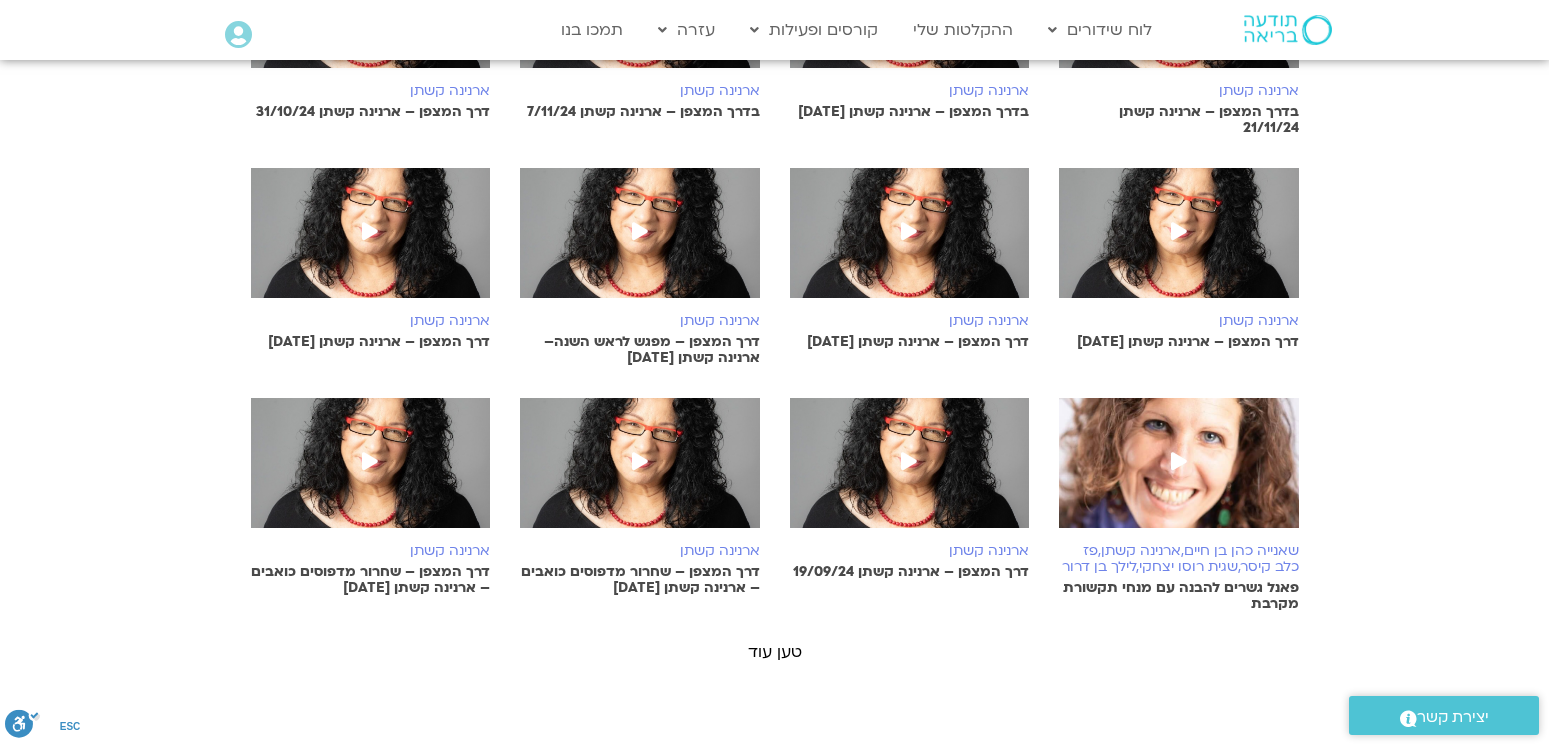 scroll, scrollTop: 3028, scrollLeft: 0, axis: vertical 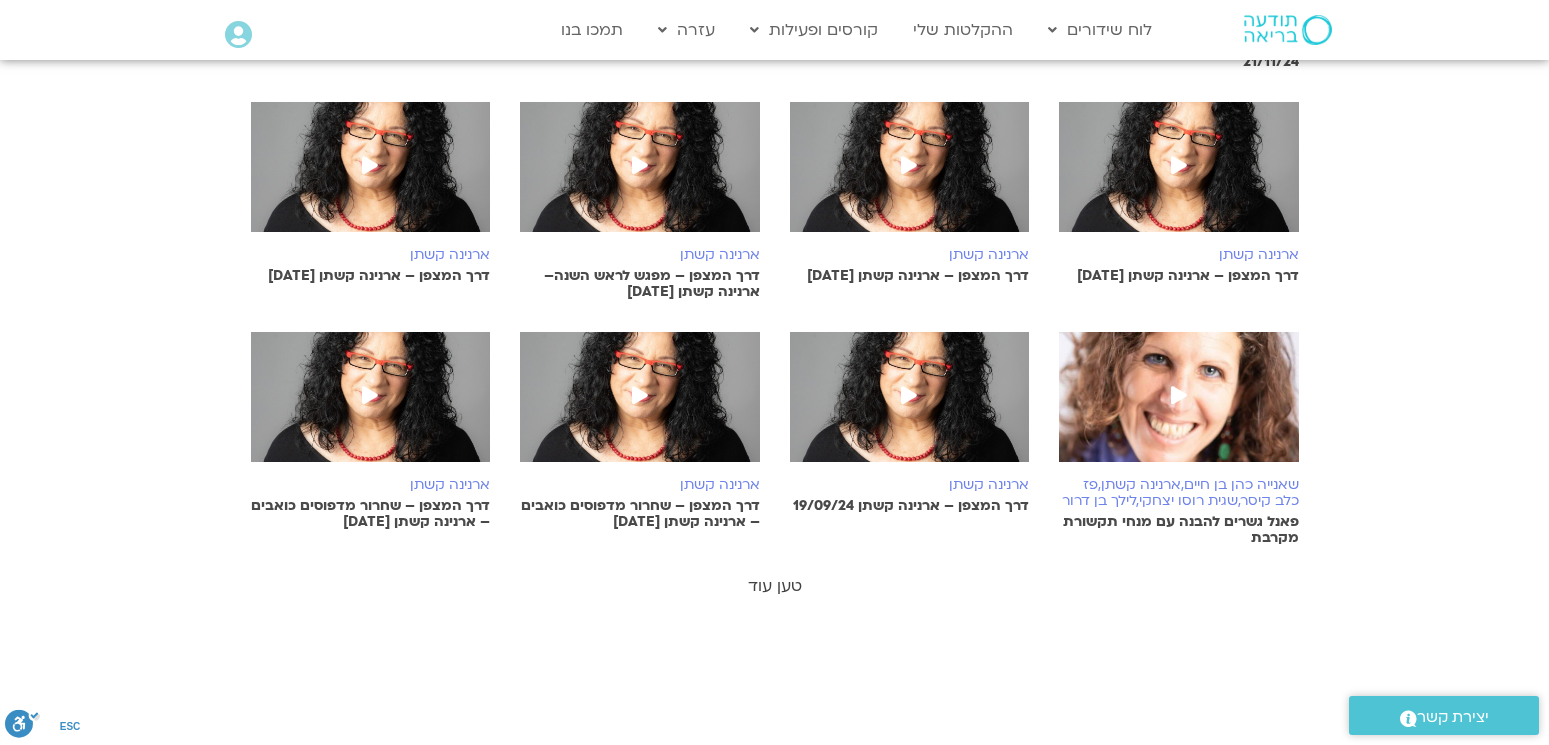 click on "טען עוד" at bounding box center (775, 586) 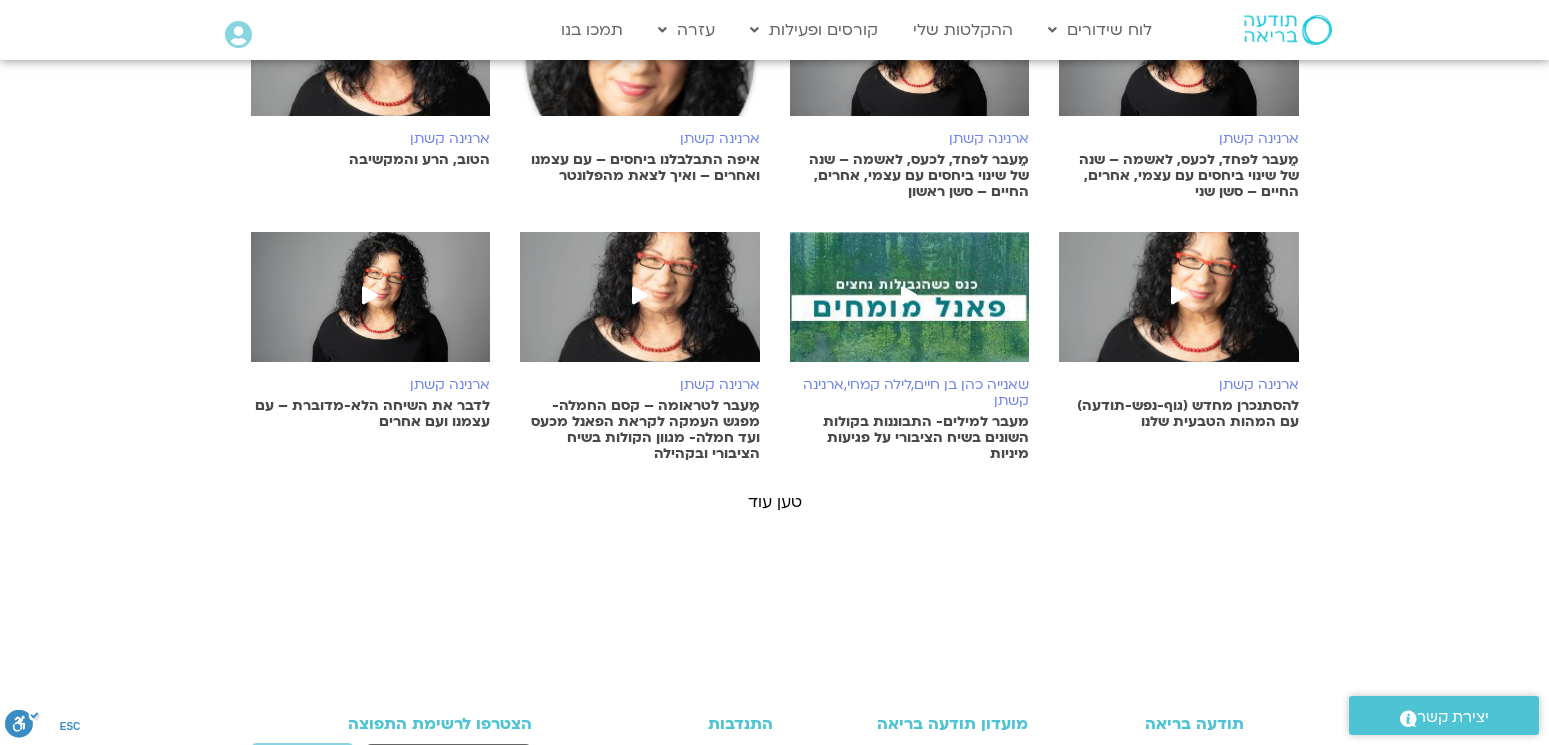 scroll, scrollTop: 4067, scrollLeft: 0, axis: vertical 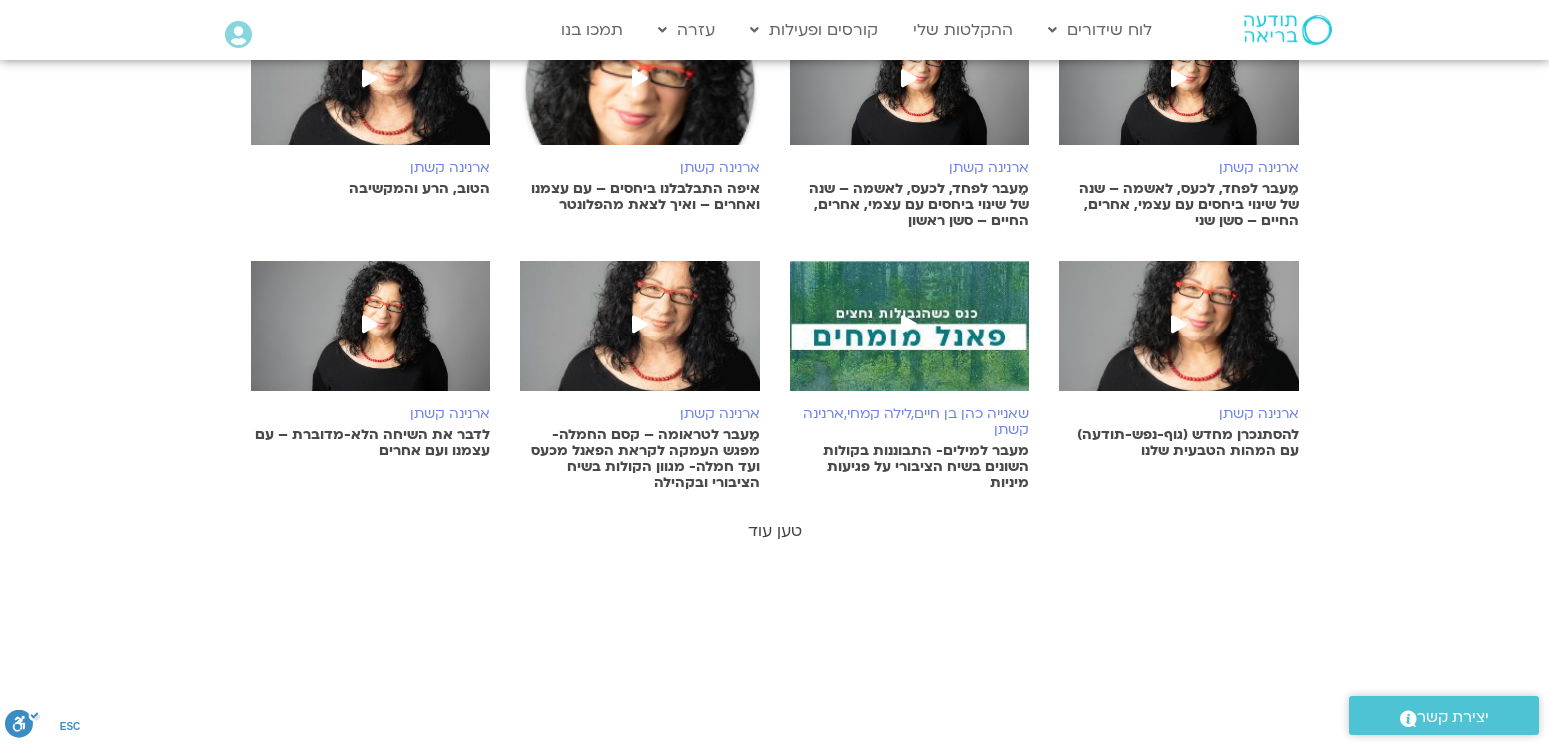 click on "טען עוד" at bounding box center [775, 531] 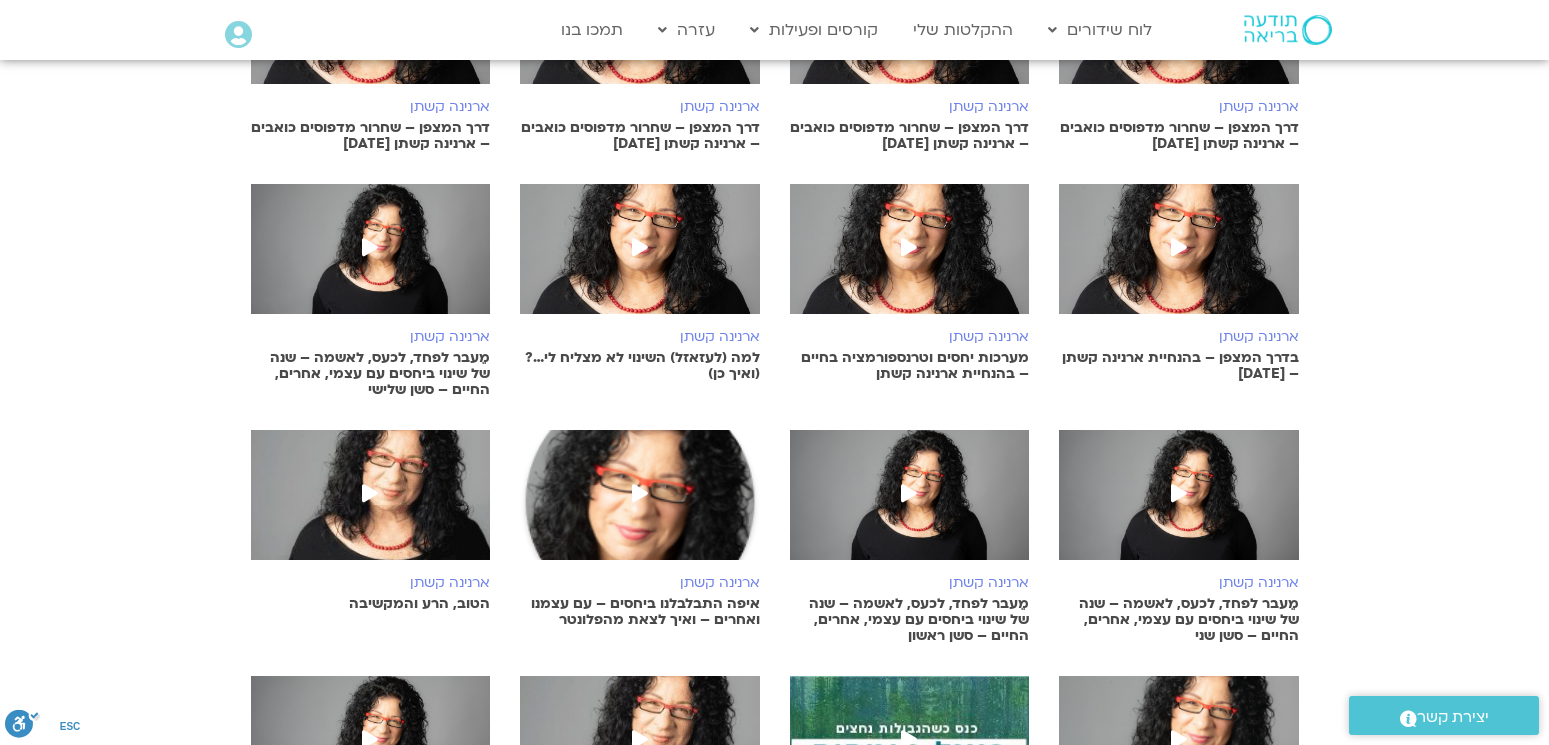 scroll, scrollTop: 3552, scrollLeft: 0, axis: vertical 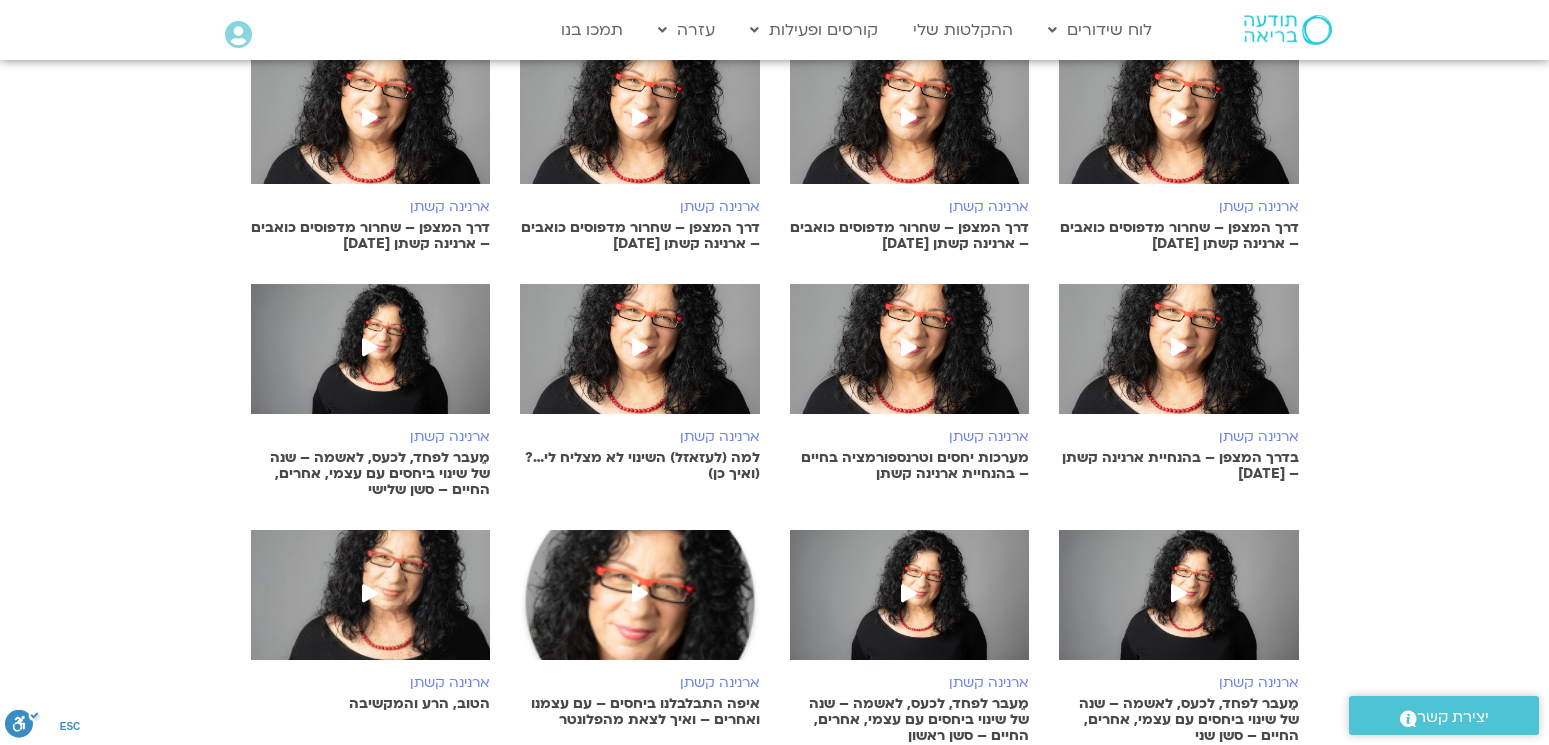 click at bounding box center [910, 129] 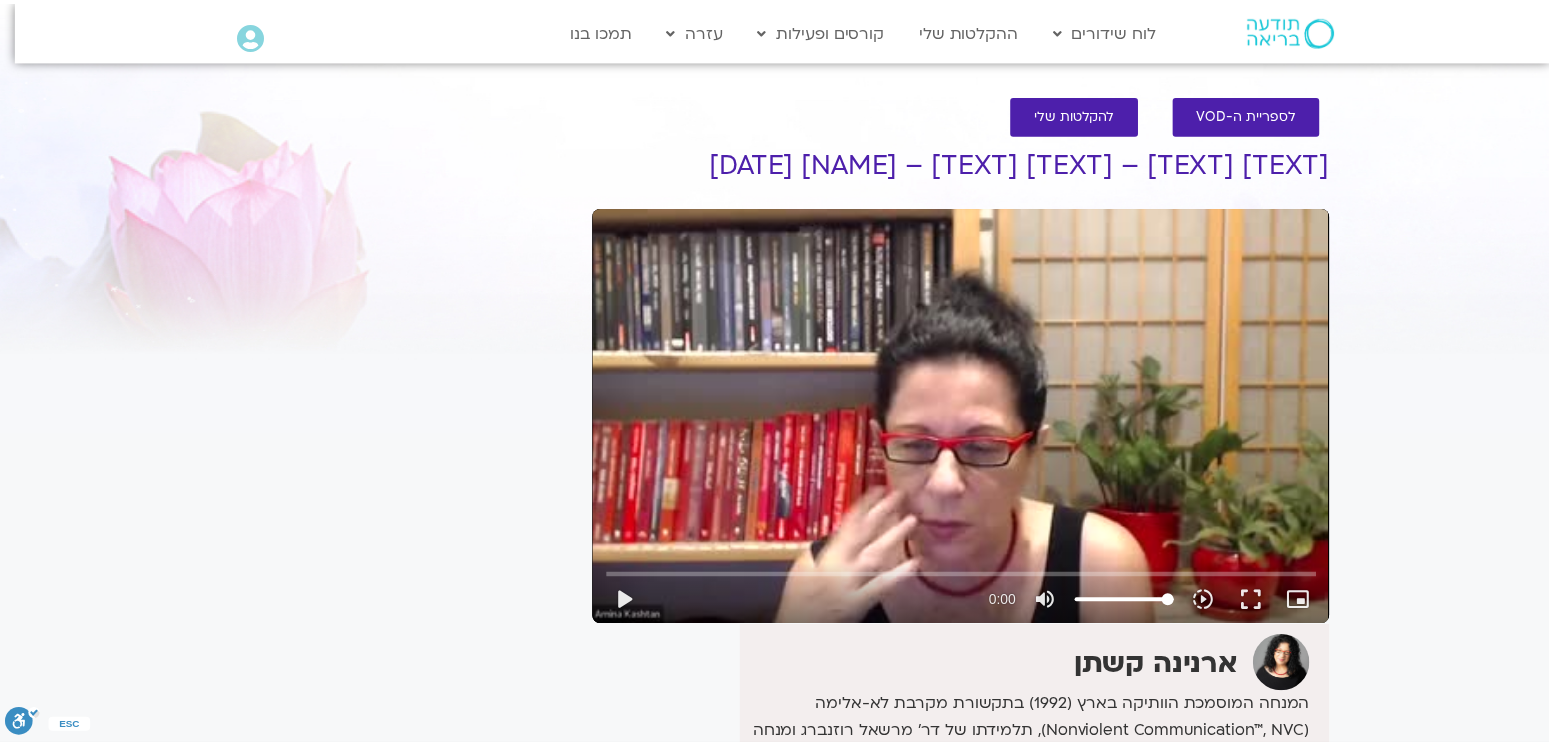 scroll, scrollTop: 0, scrollLeft: 0, axis: both 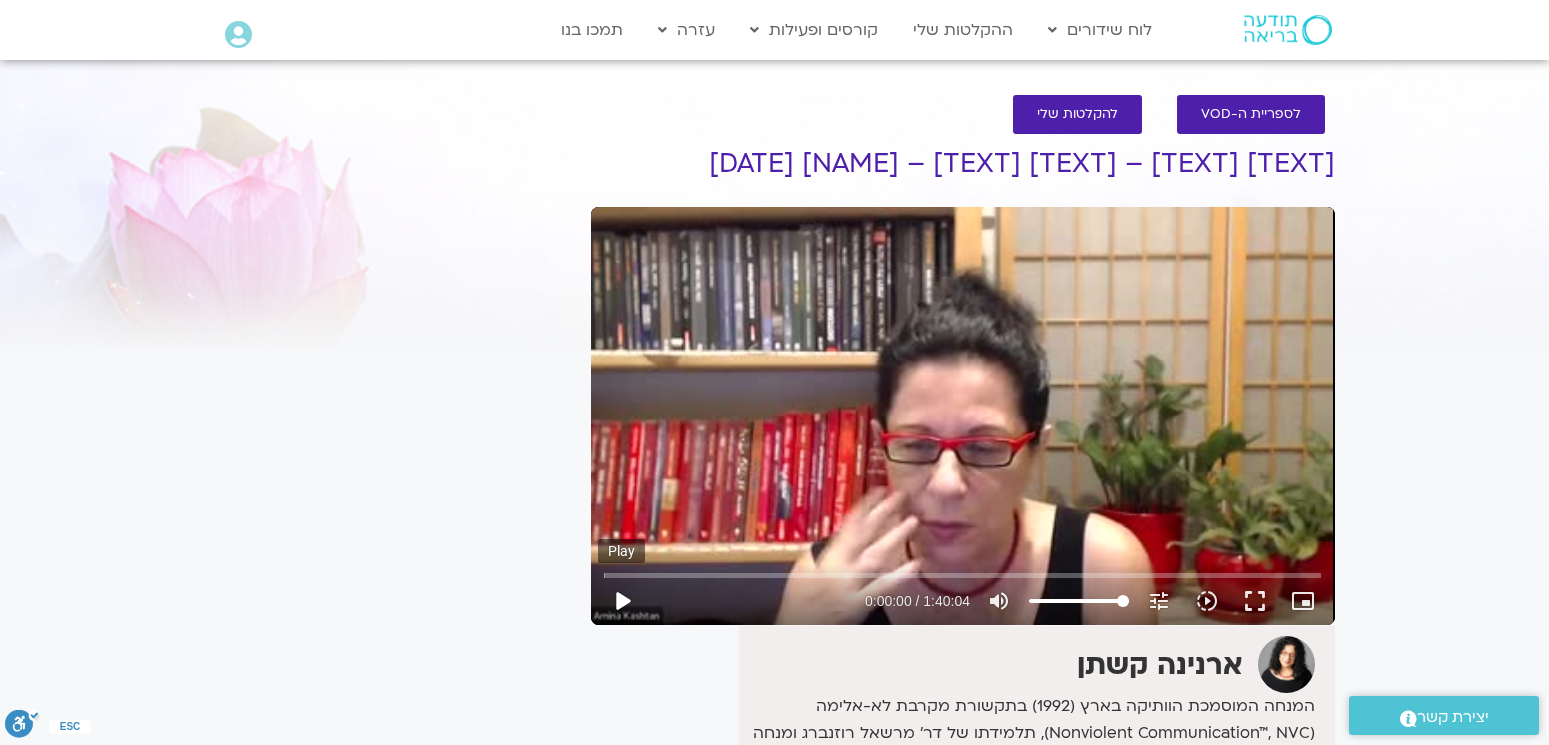 click on "play_arrow" at bounding box center [622, 601] 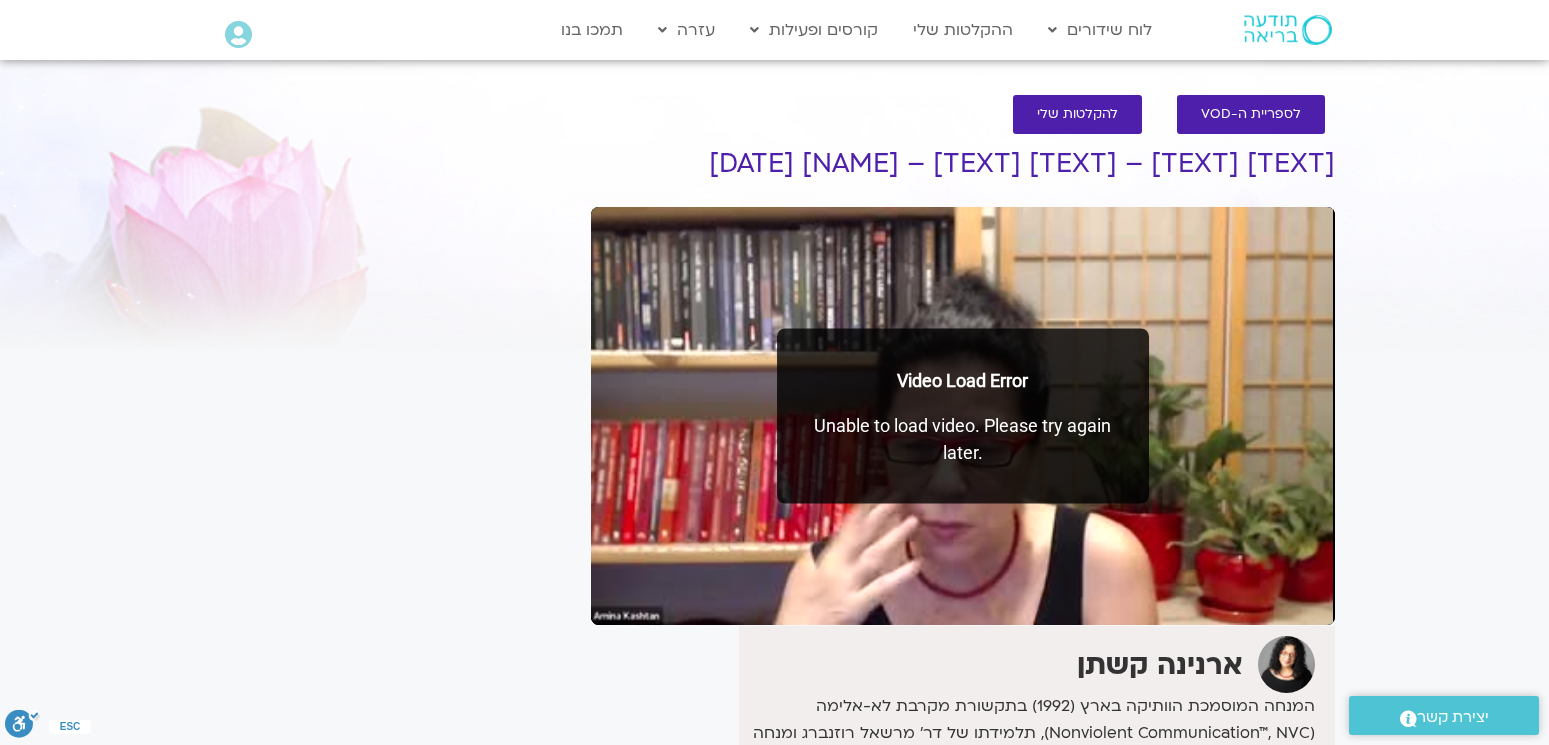 type on "[NUMBER]" 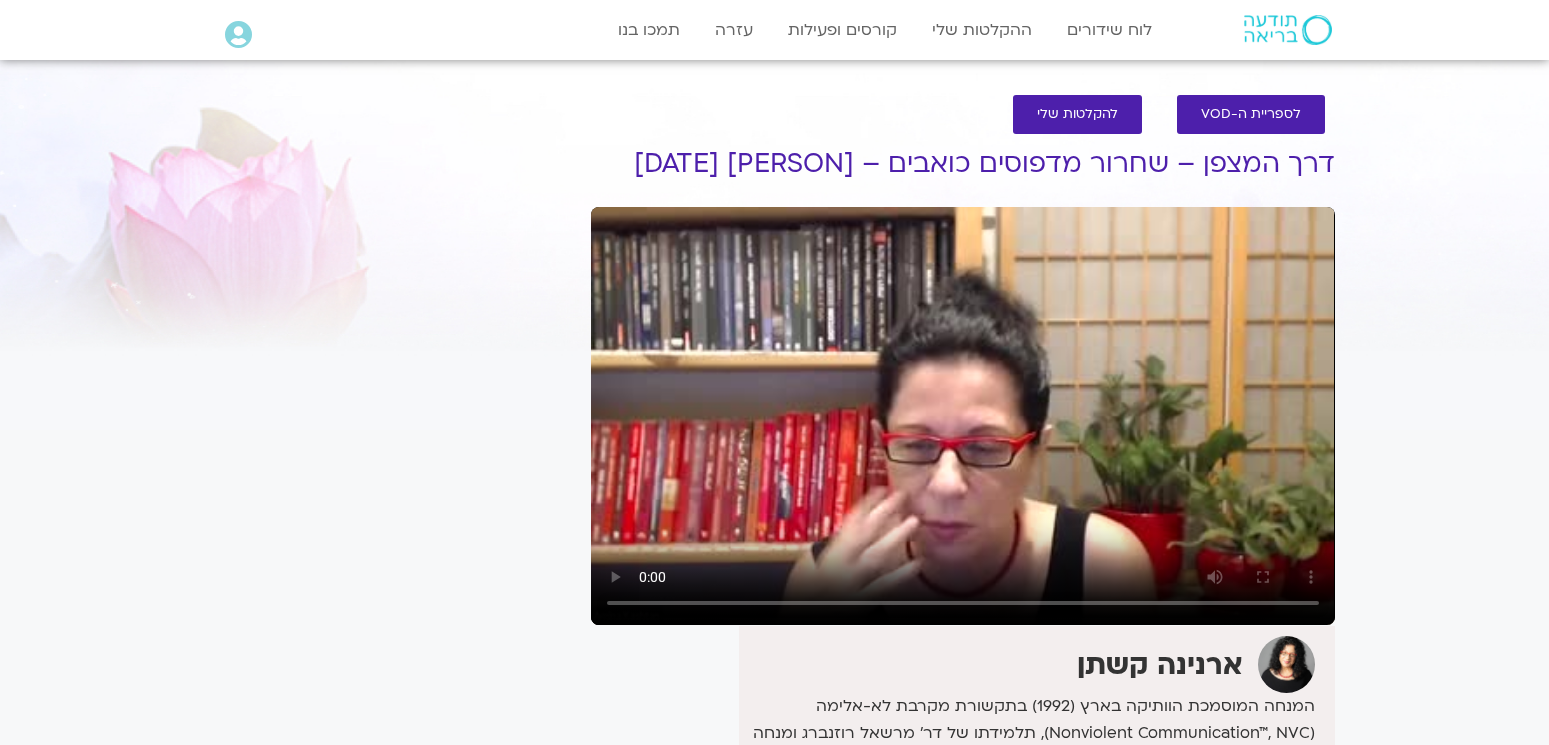 scroll, scrollTop: 0, scrollLeft: 0, axis: both 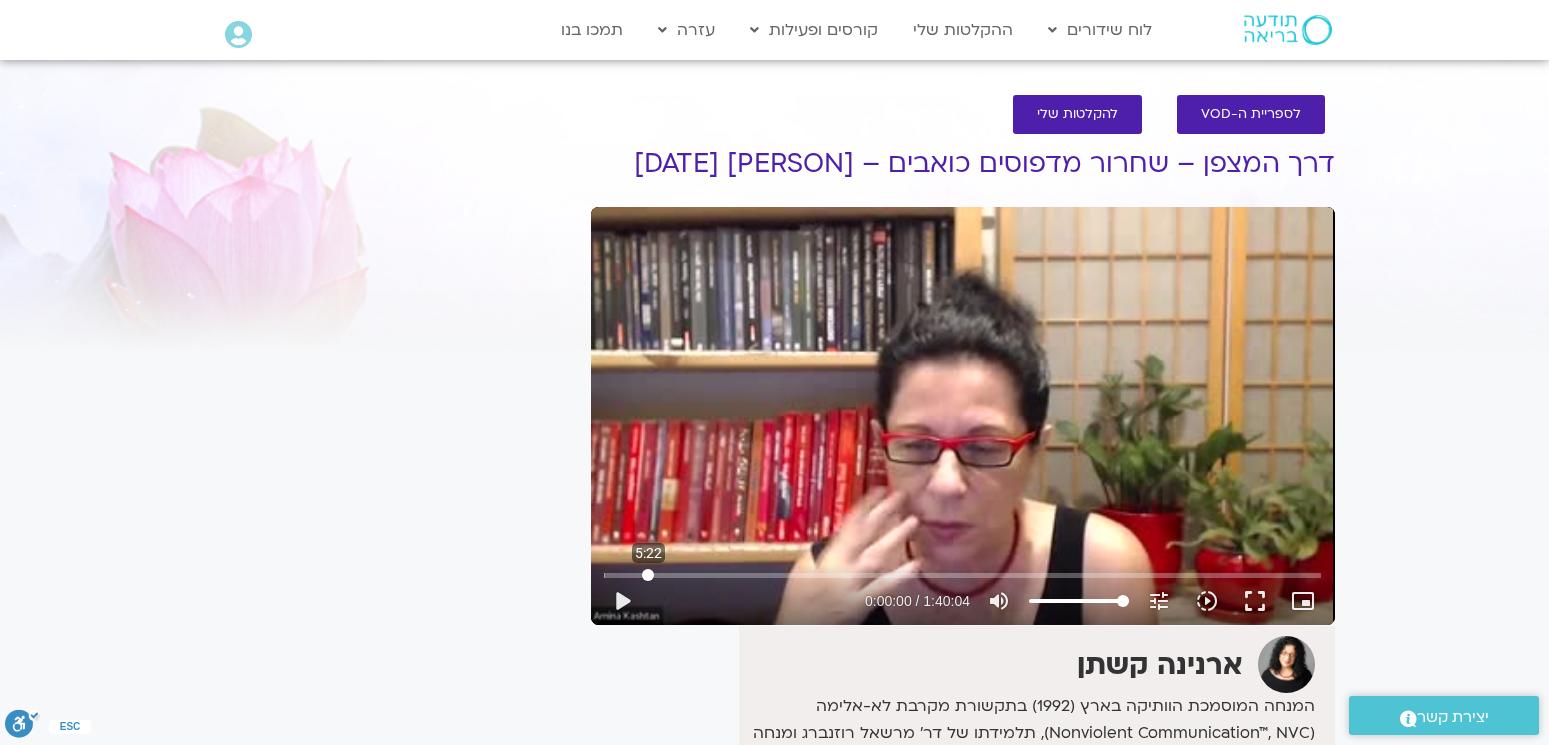 click at bounding box center [962, 575] 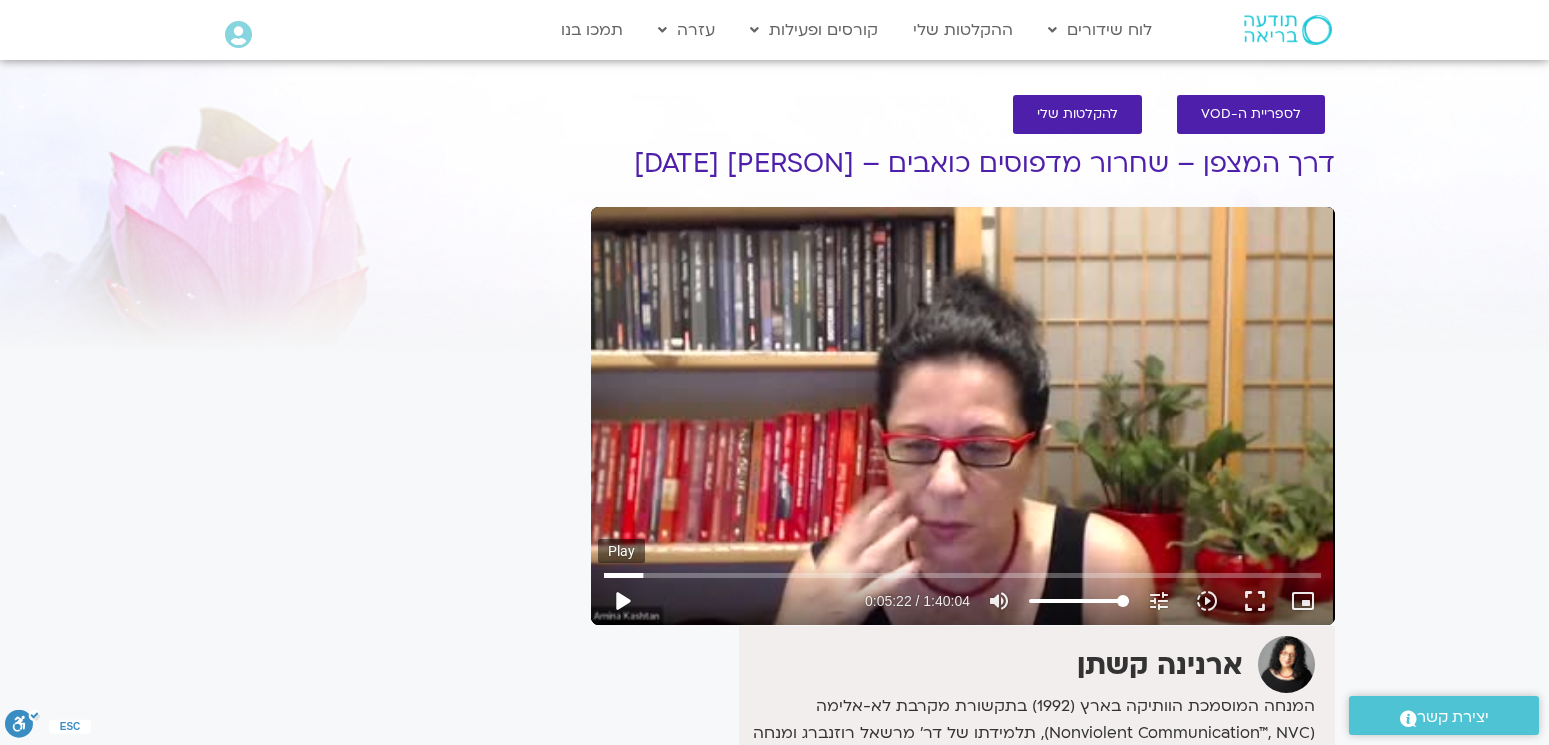 click on "play_arrow" at bounding box center [622, 601] 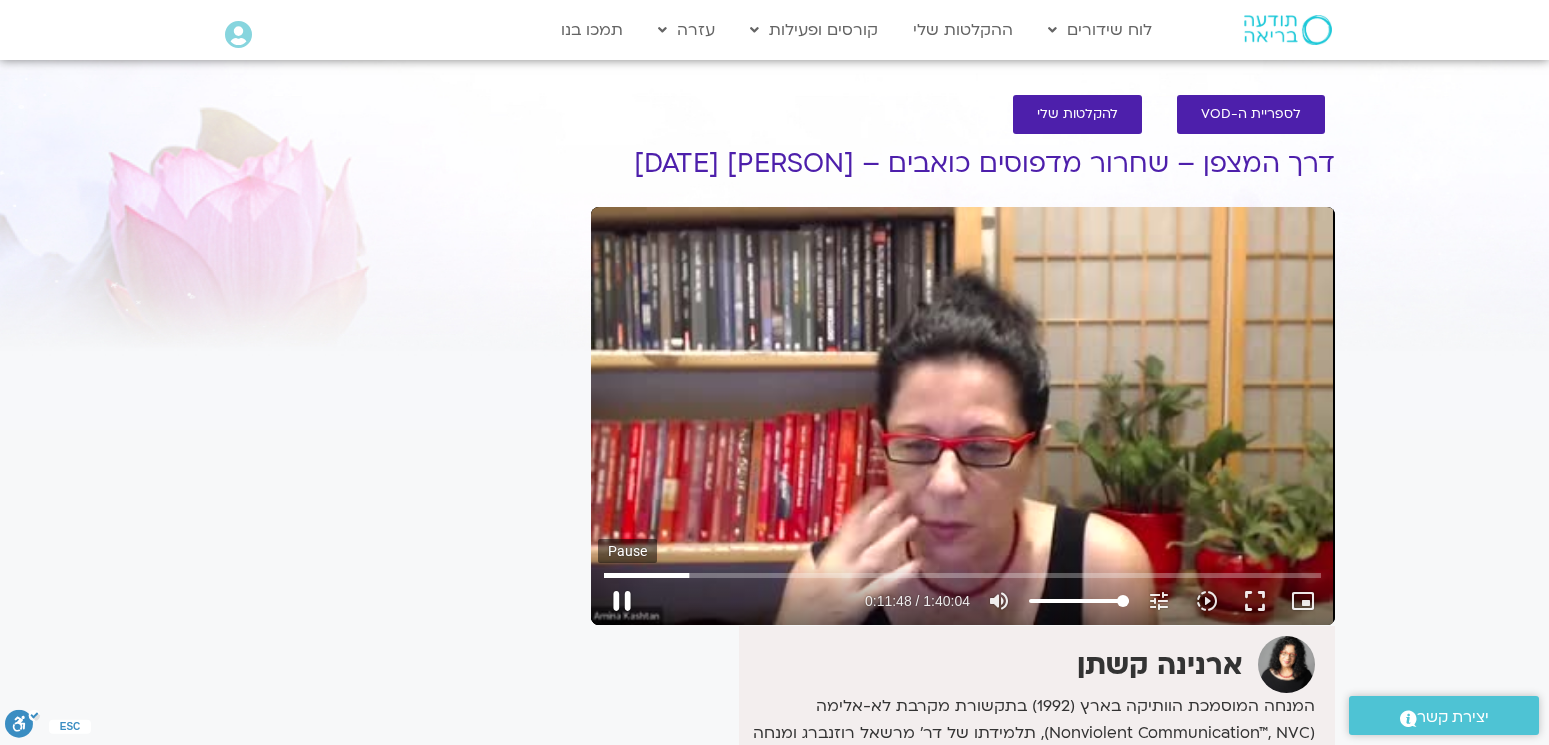 click on "pause" at bounding box center [622, 601] 